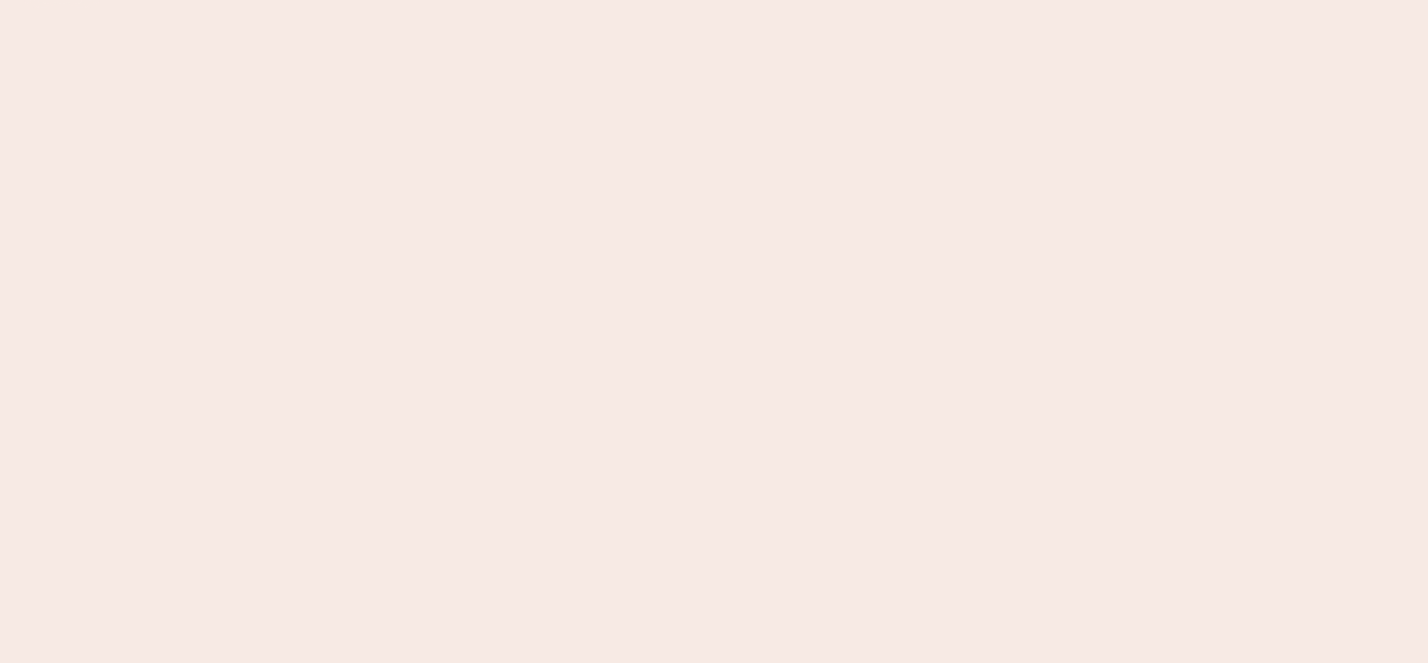scroll, scrollTop: 0, scrollLeft: 0, axis: both 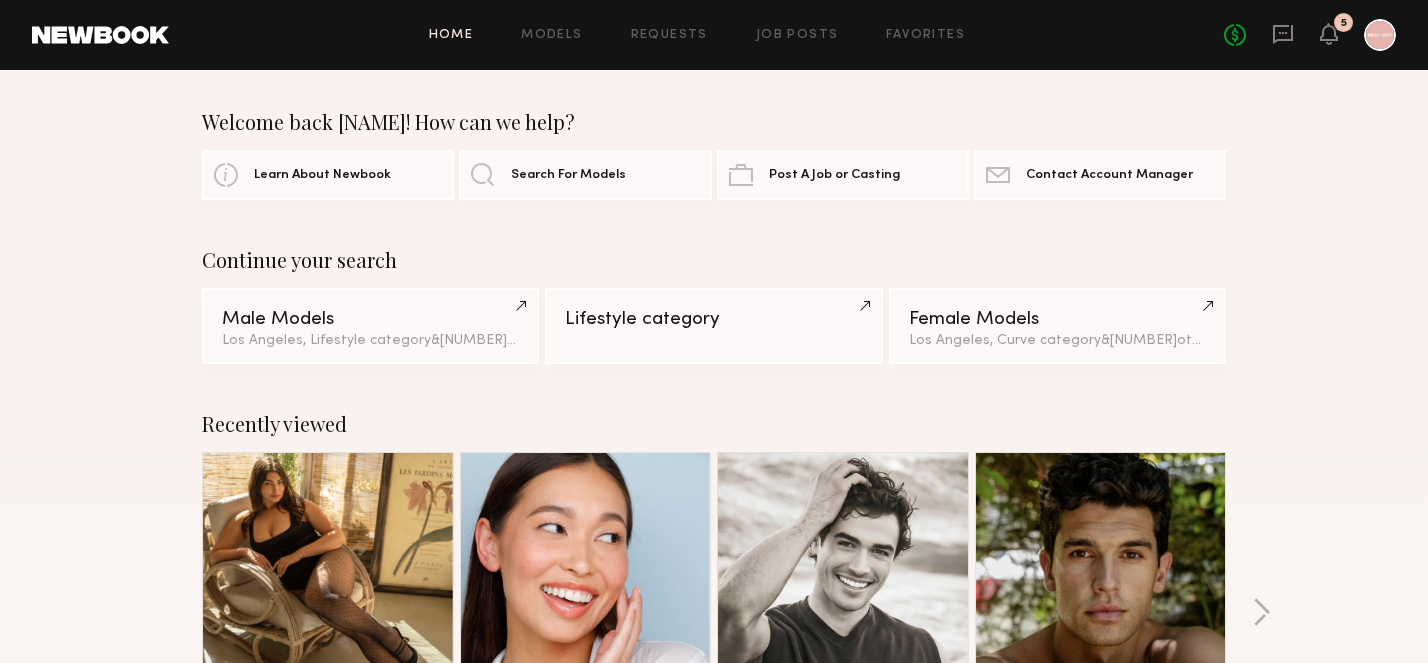 click on "No fees up to $[NUMBER] [NUMBER]" 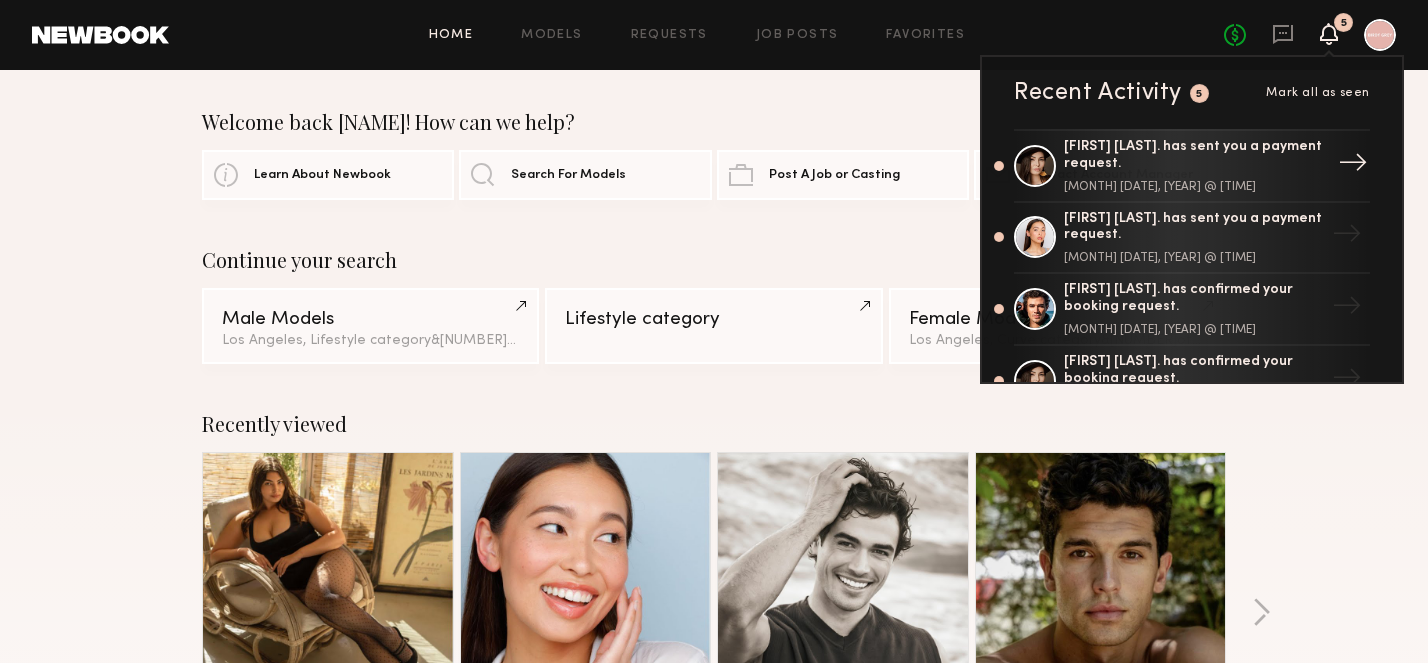 click on "[FIRST] [LAST]. has sent you a payment request. [MONTH] [DATE], [YEAR] @ [TIME] →" 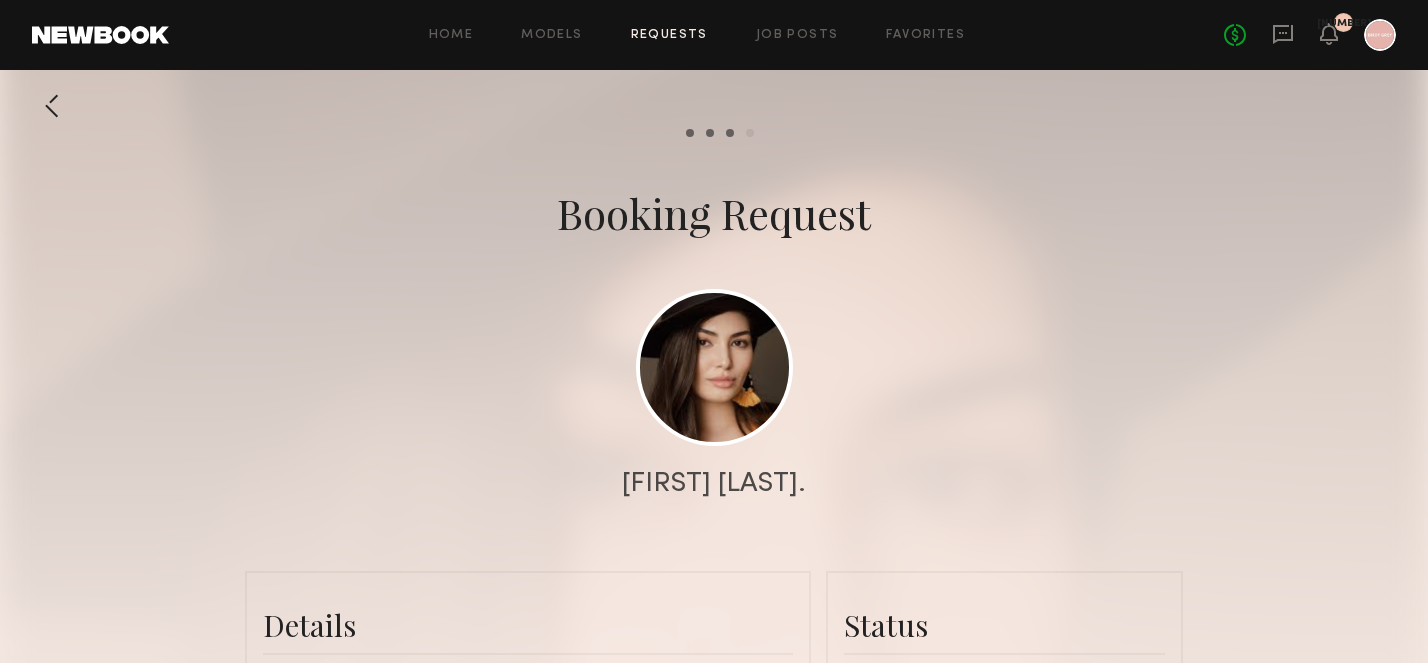 scroll, scrollTop: 2000, scrollLeft: 0, axis: vertical 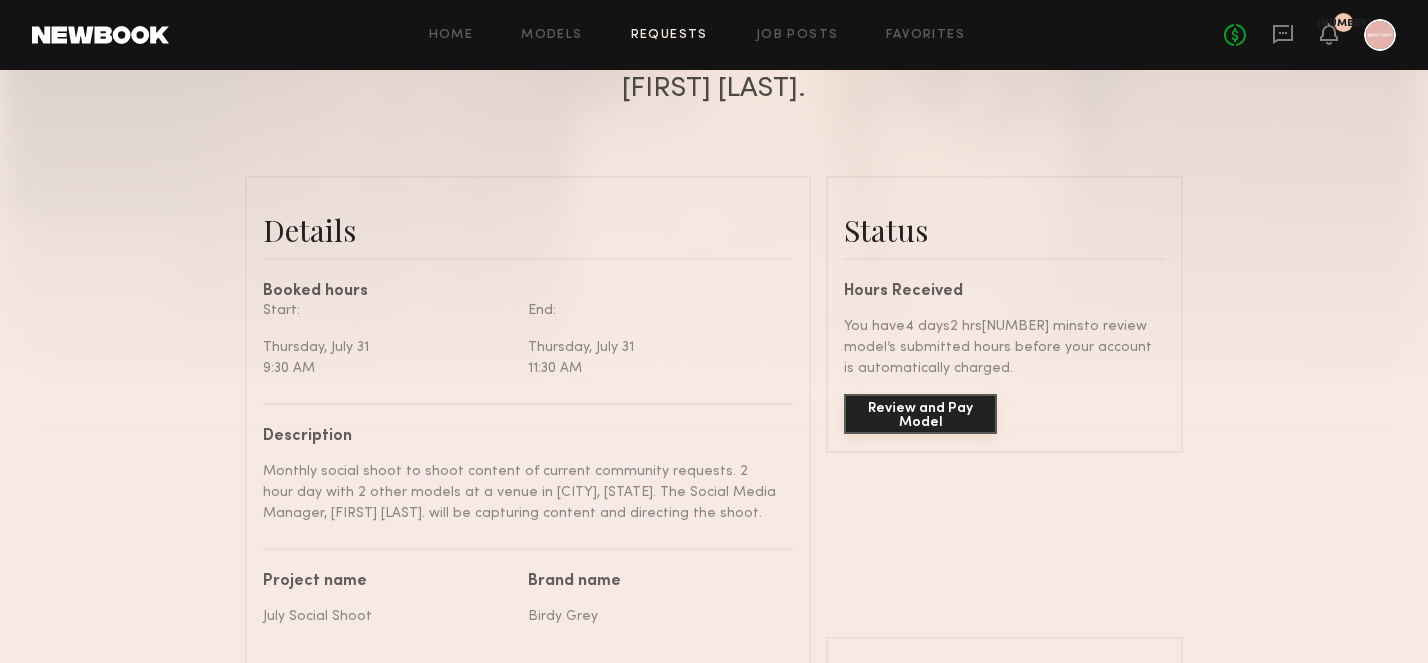 click on "Review and Pay Model" 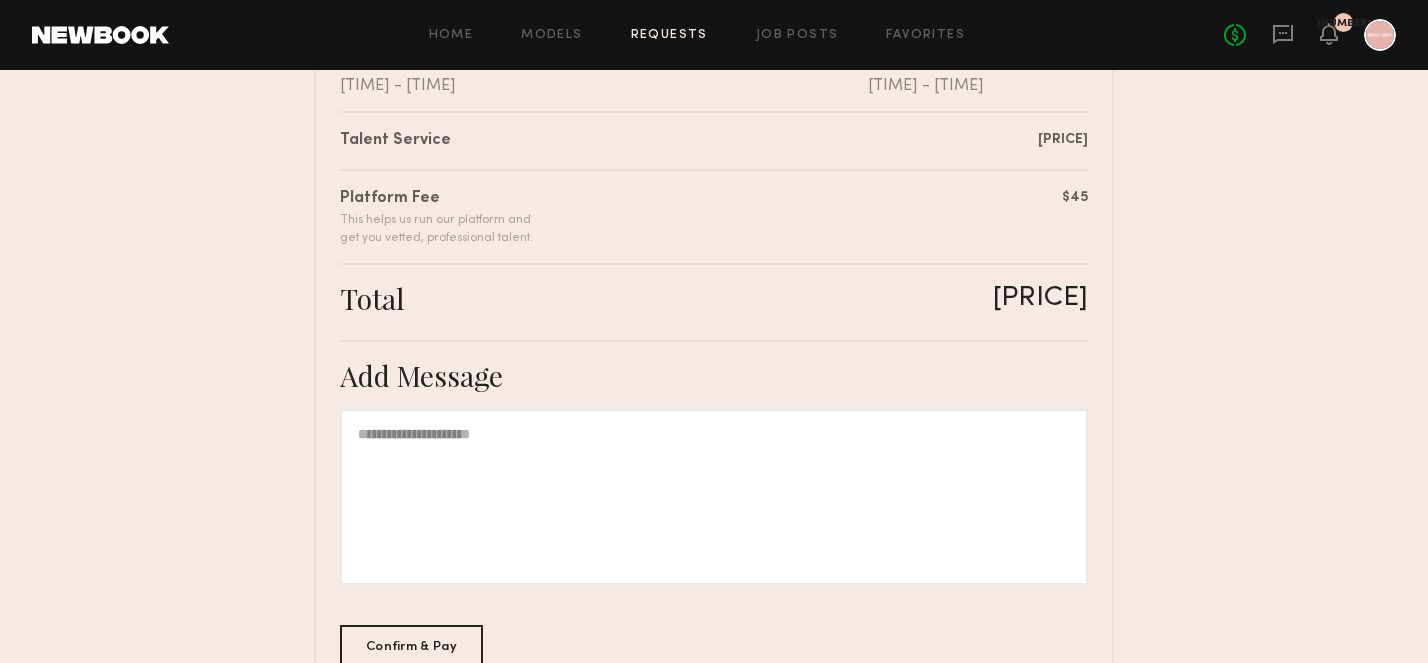 scroll, scrollTop: 488, scrollLeft: 0, axis: vertical 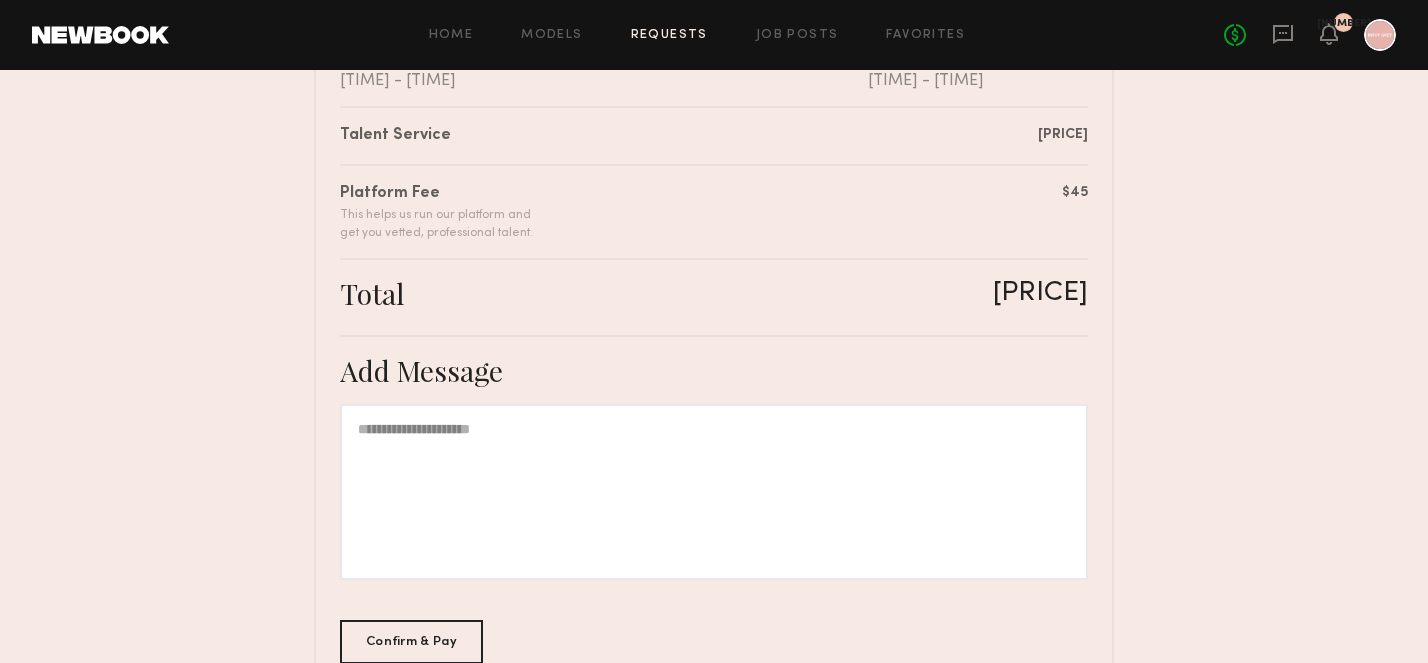 click 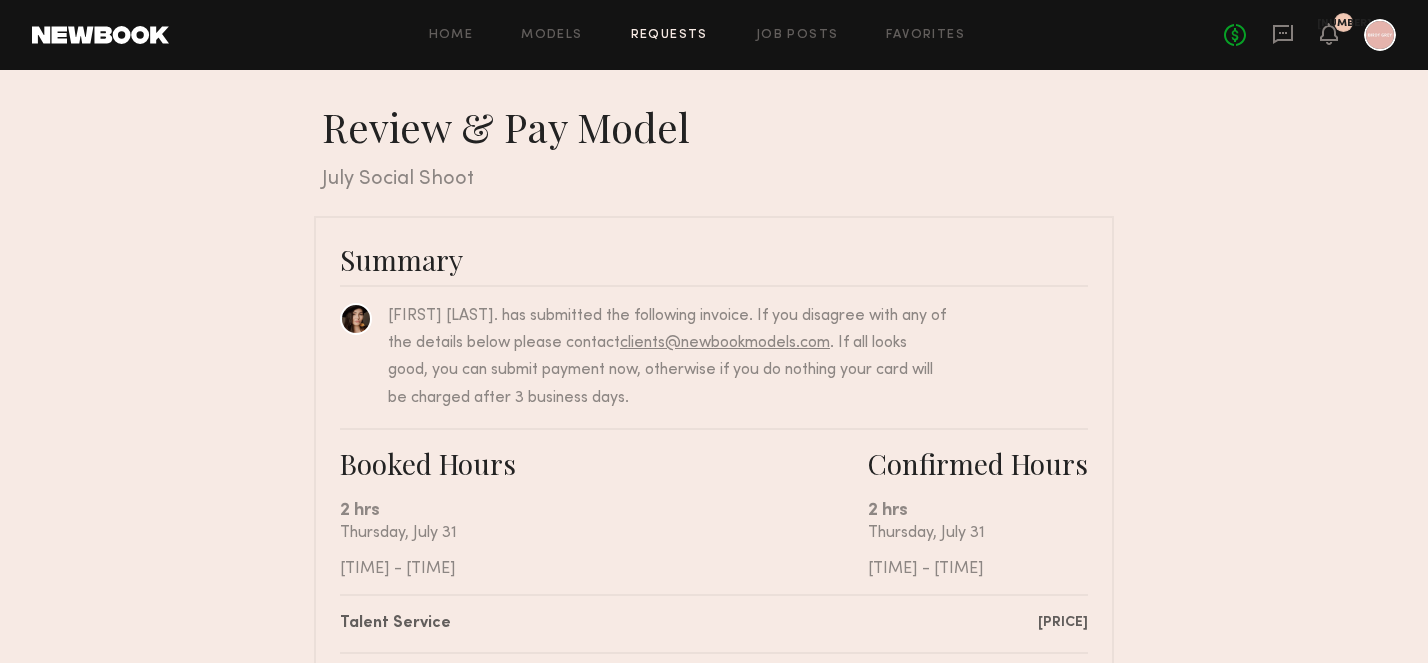scroll, scrollTop: 615, scrollLeft: 0, axis: vertical 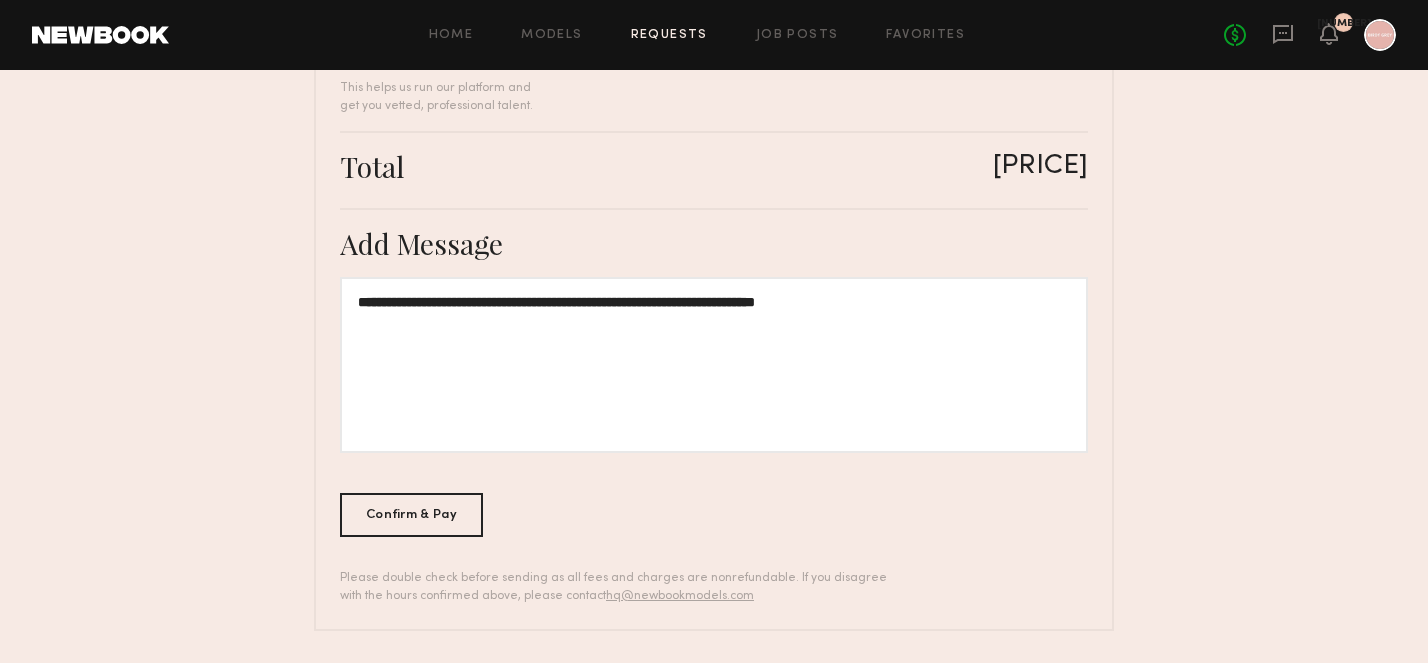 click on "**********" 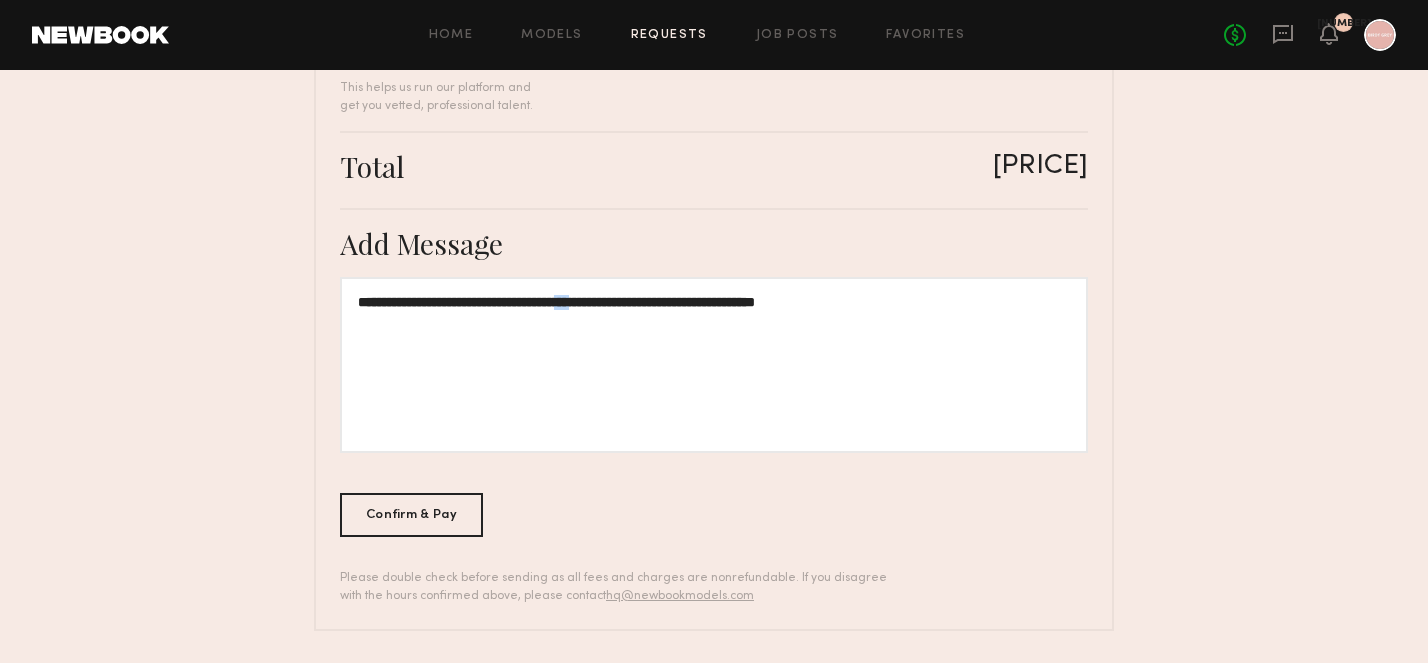click on "**********" 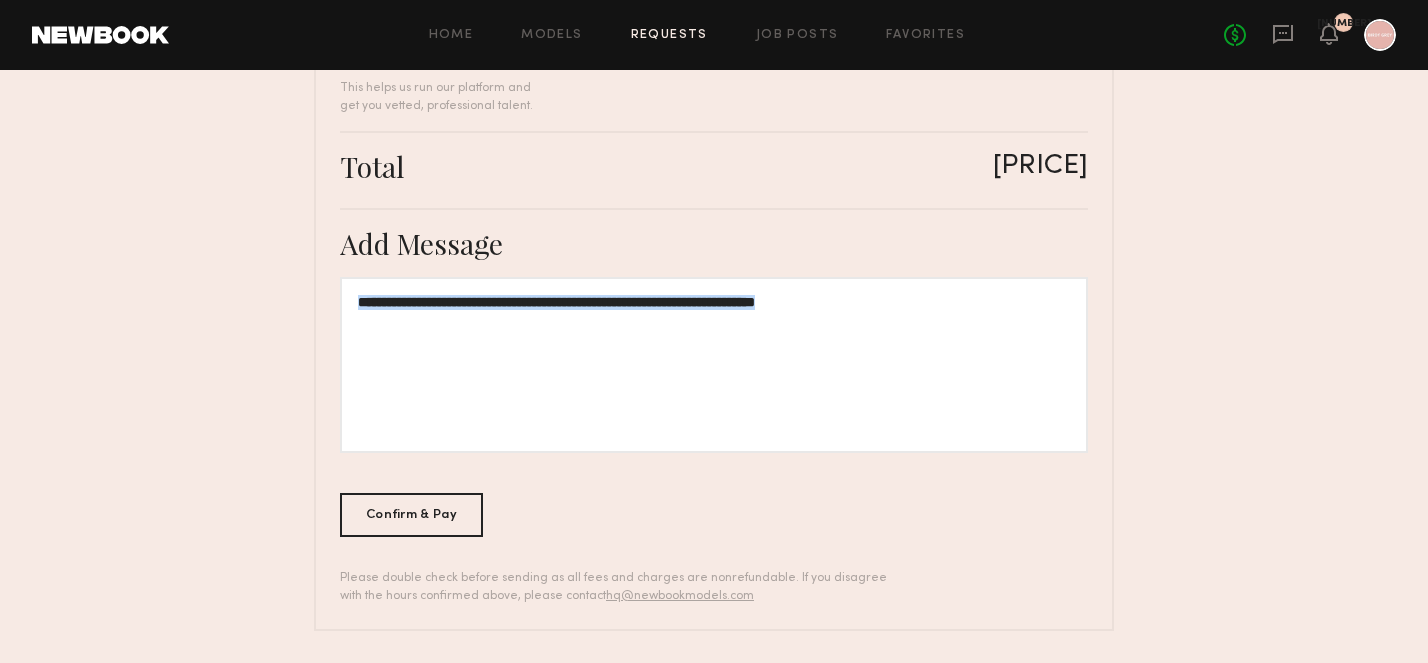 click on "**********" 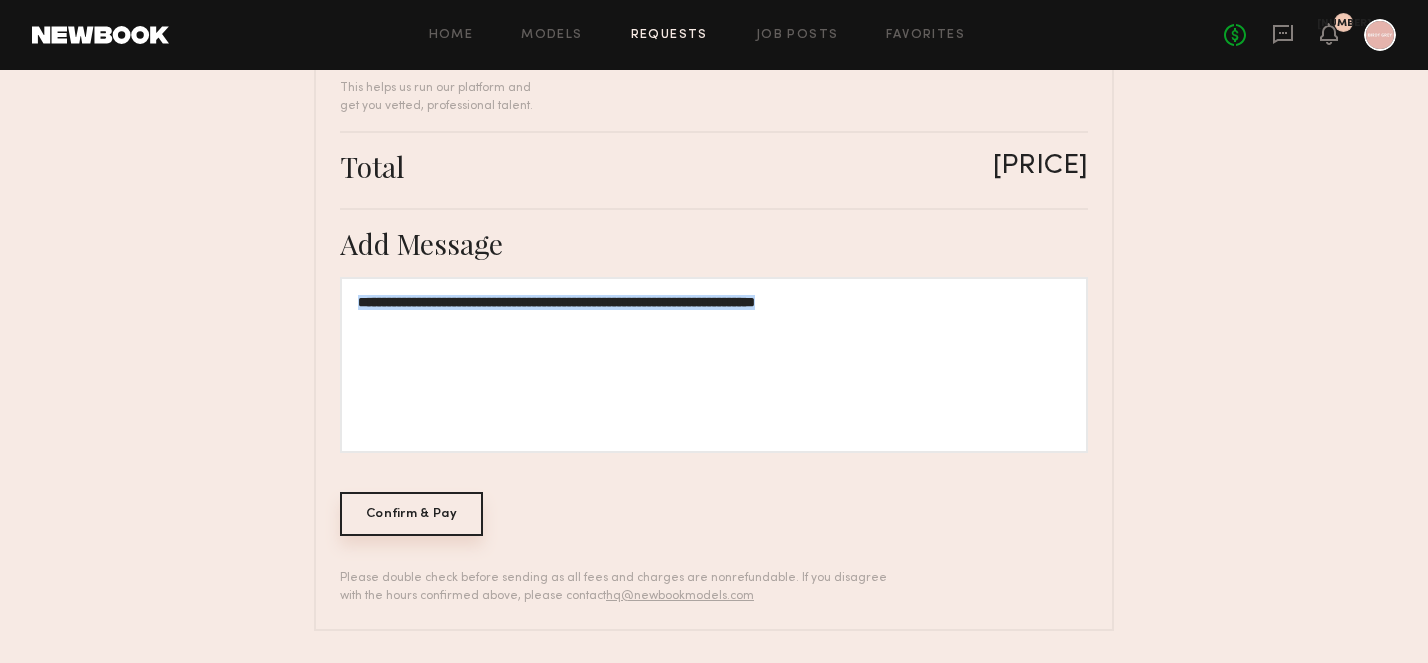 click on "Confirm & Pay" 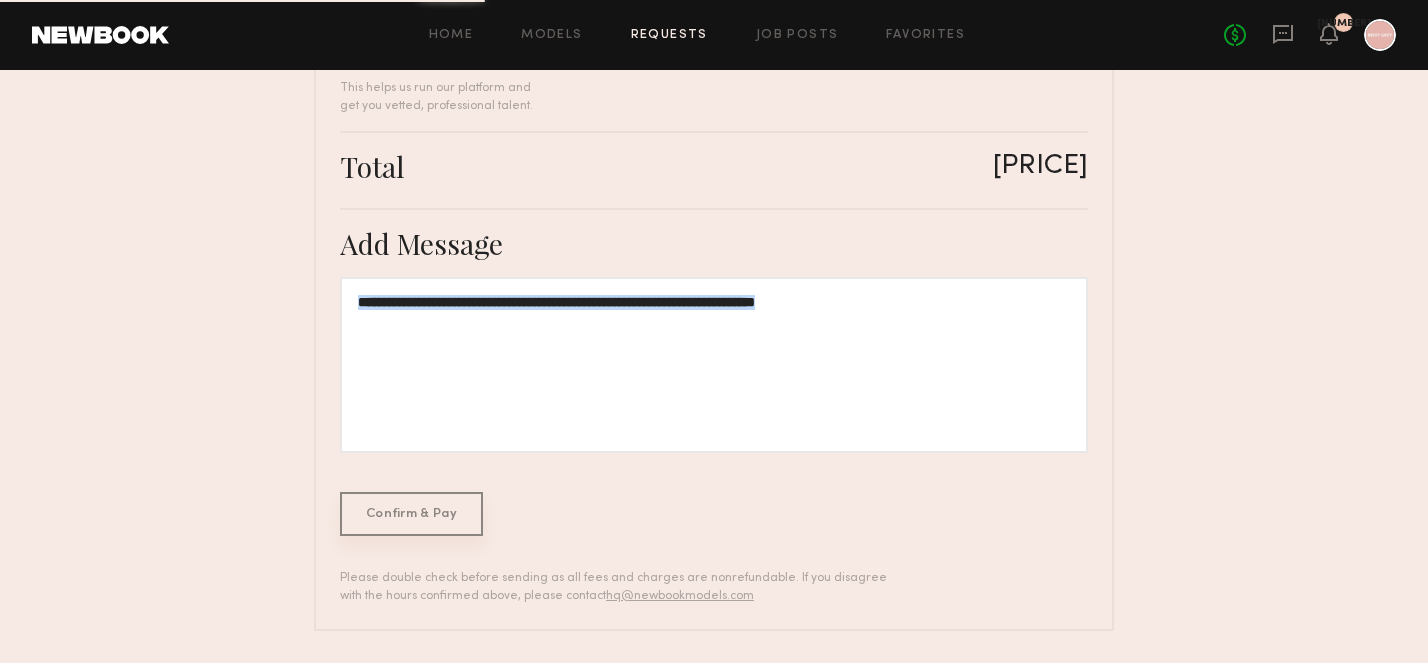 scroll, scrollTop: 0, scrollLeft: 0, axis: both 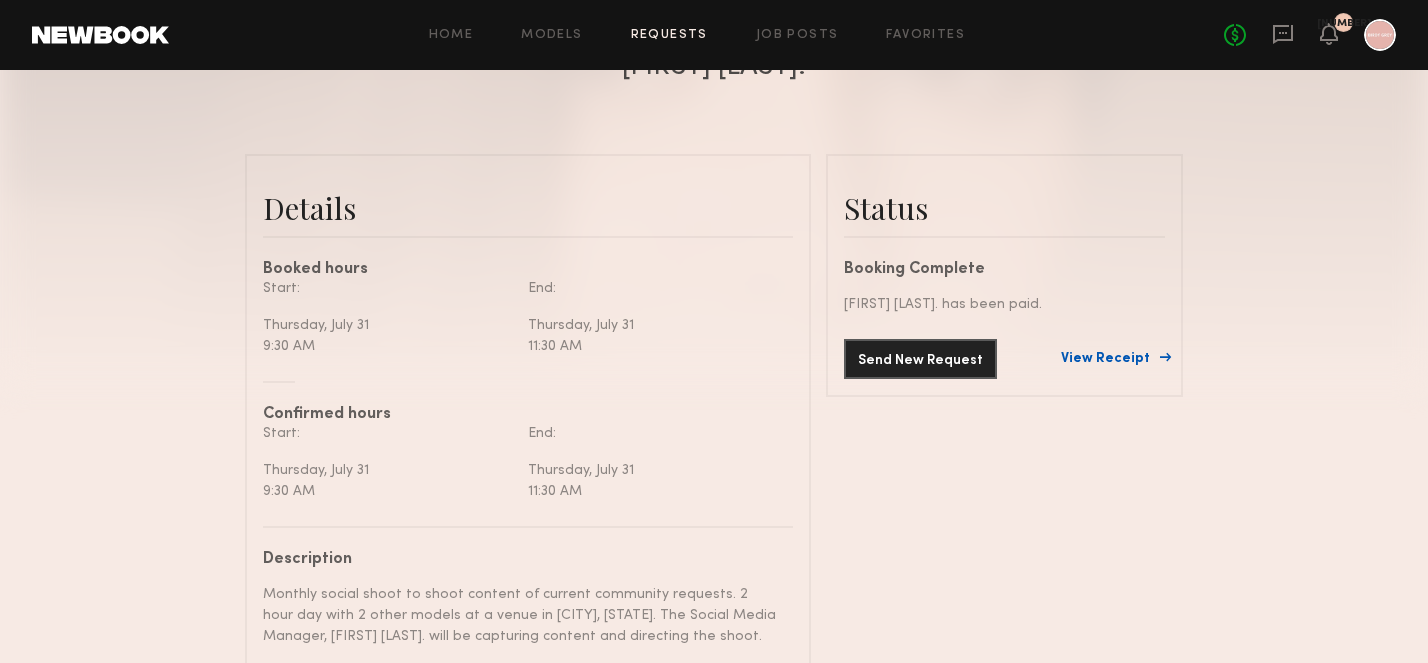 click on "View Receipt" 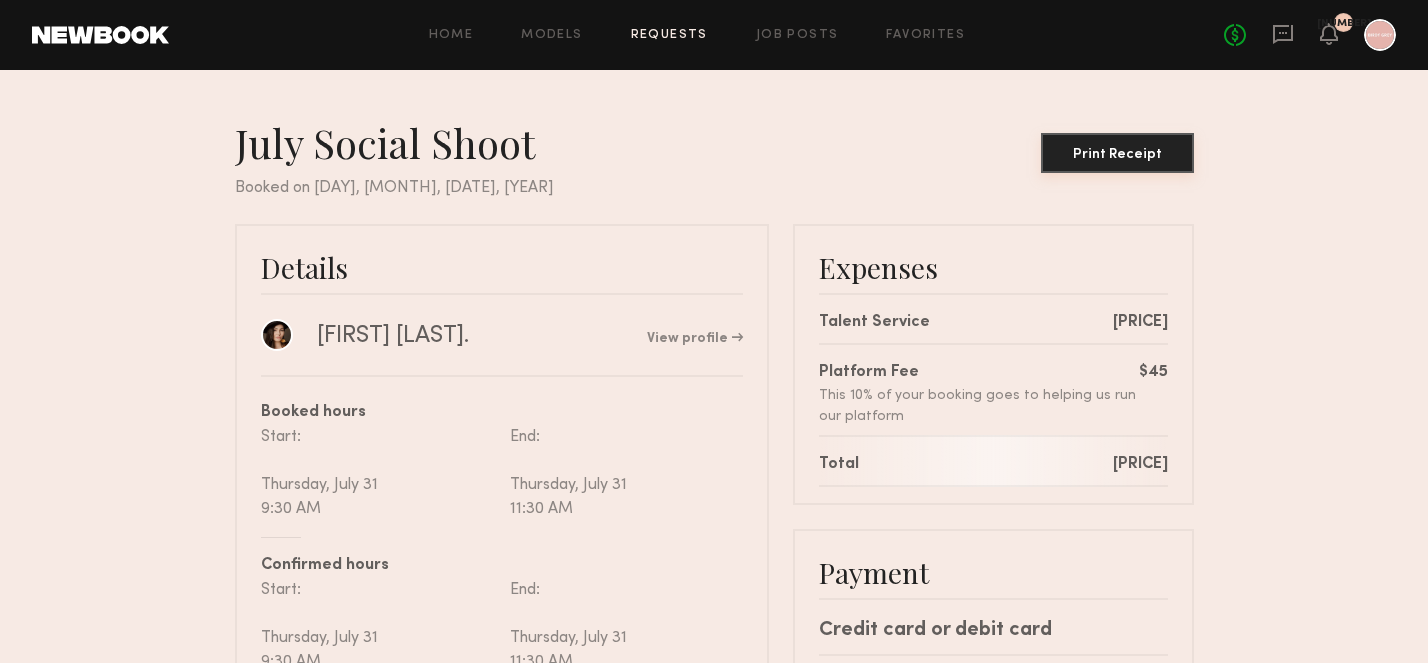 click on "Print Receipt" 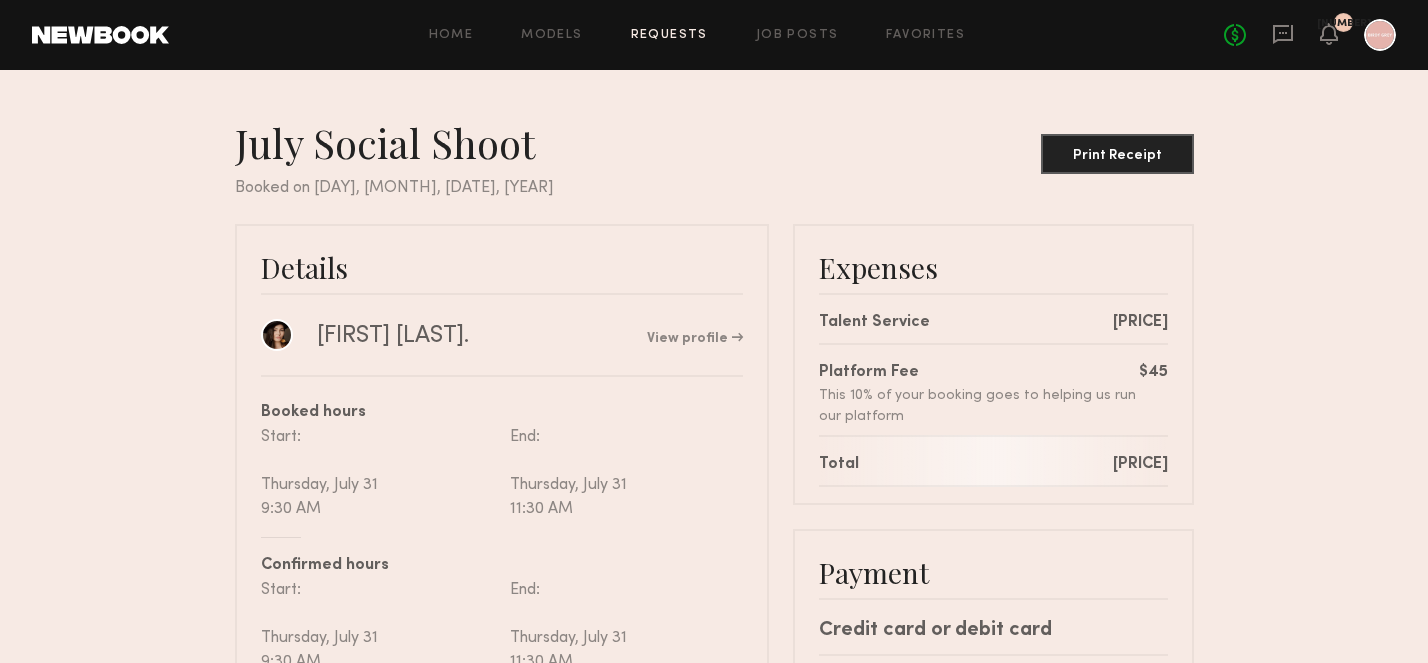 click on "No fees up to $5,000 3" 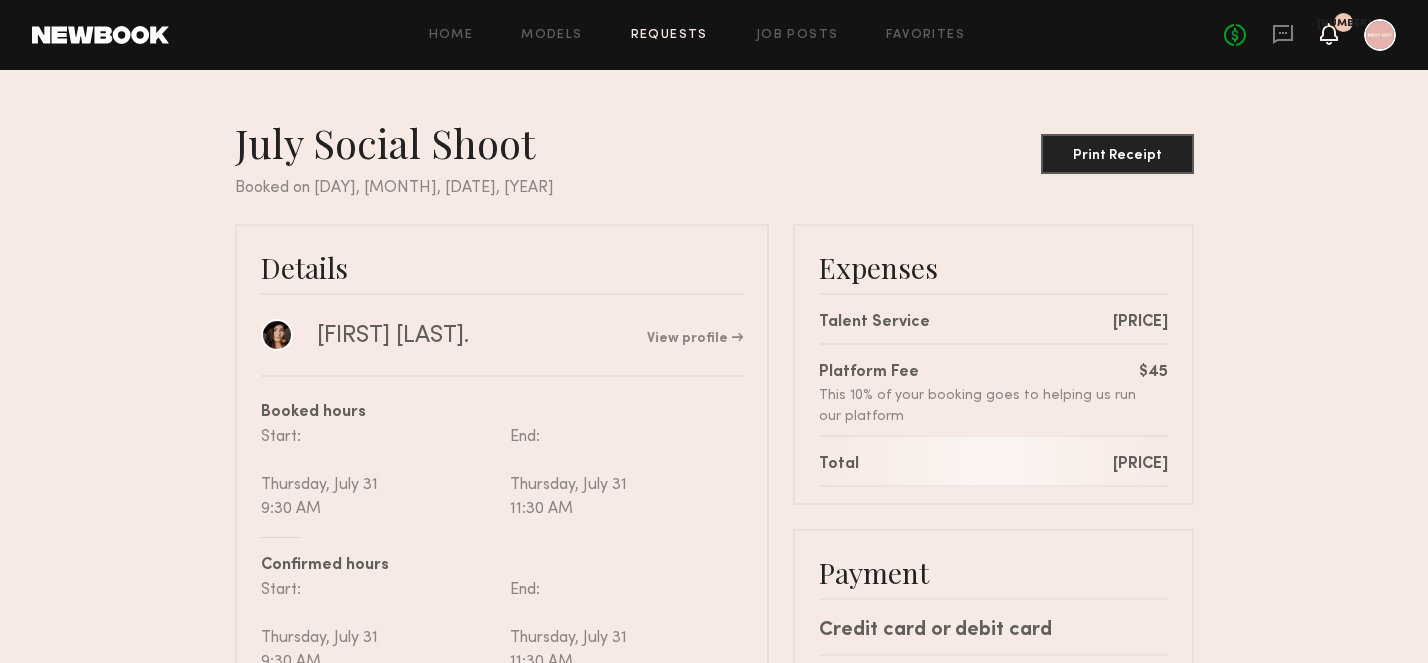 click 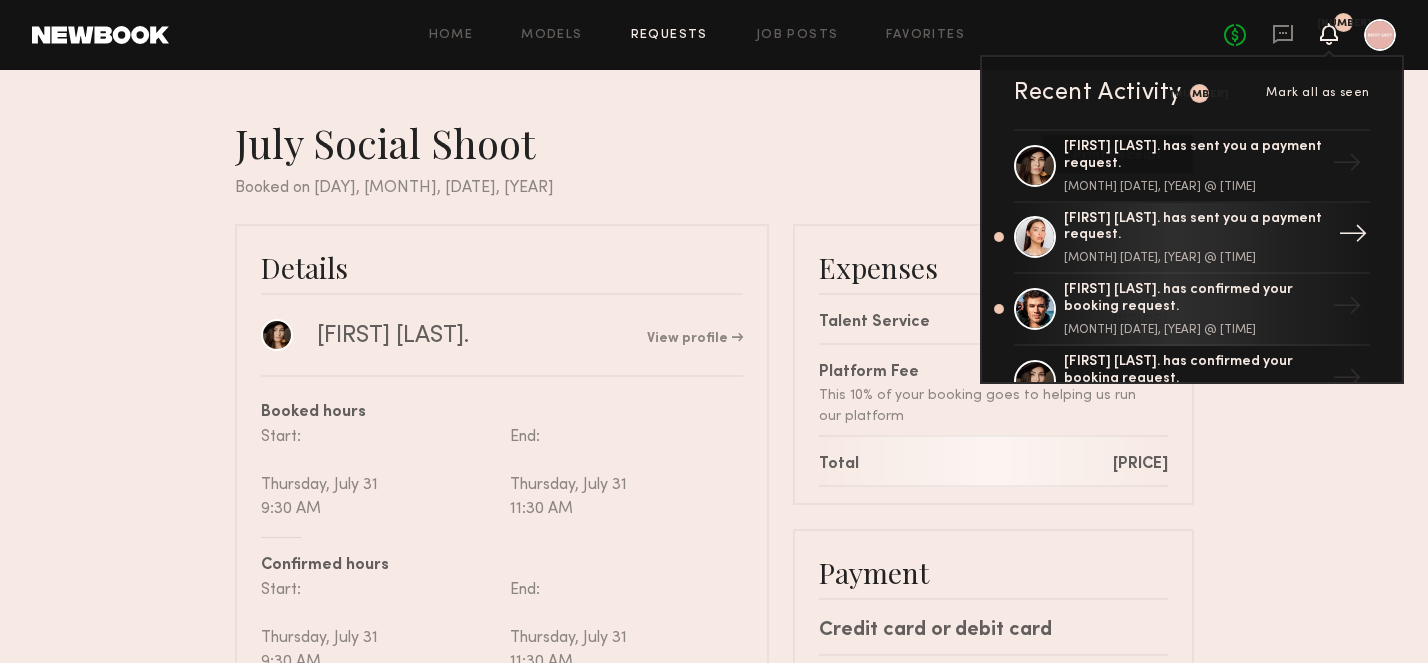 click on "[FIRST] [LAST]. has sent you a payment request." 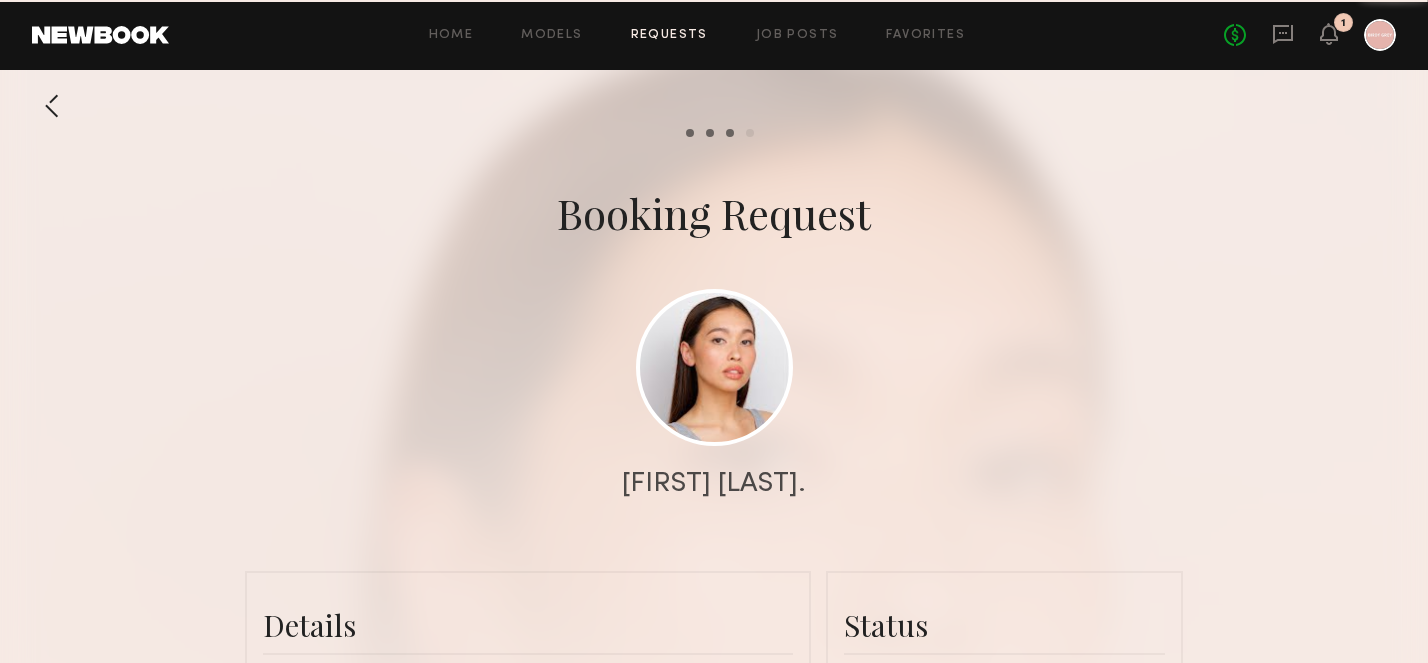 scroll, scrollTop: 1847, scrollLeft: 0, axis: vertical 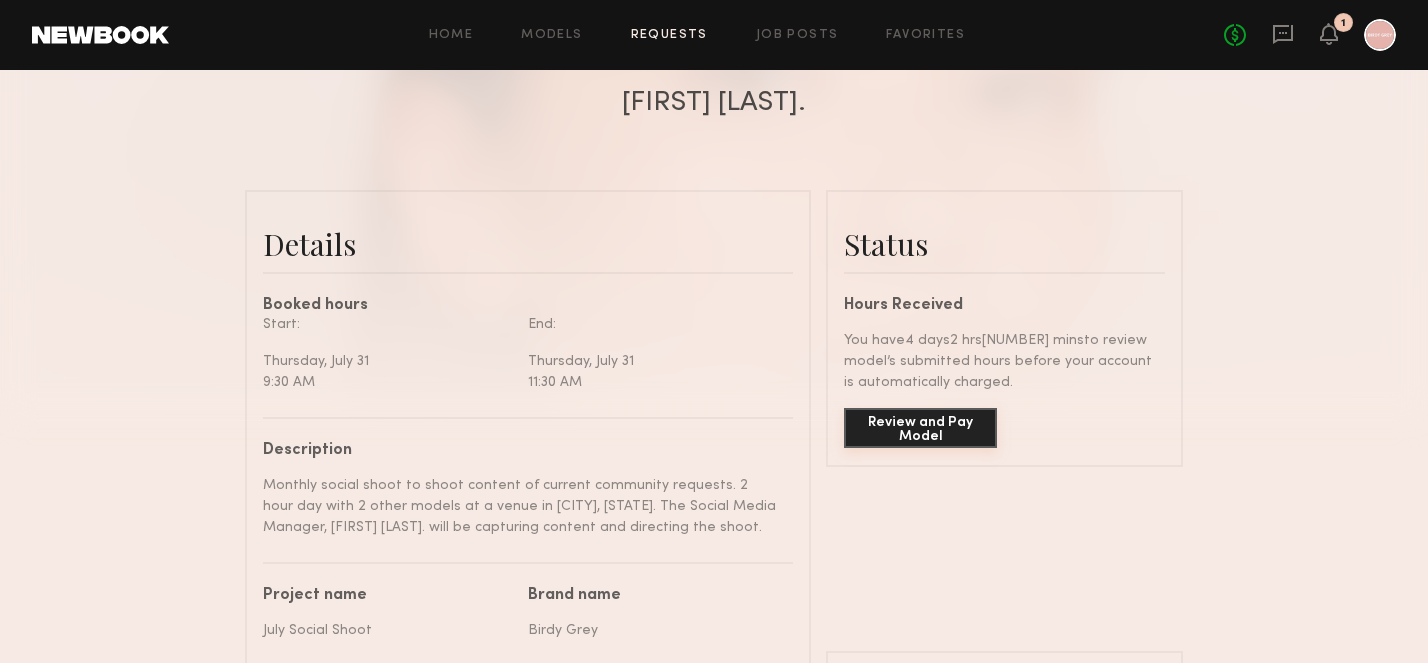 click on "Review and Pay Model" 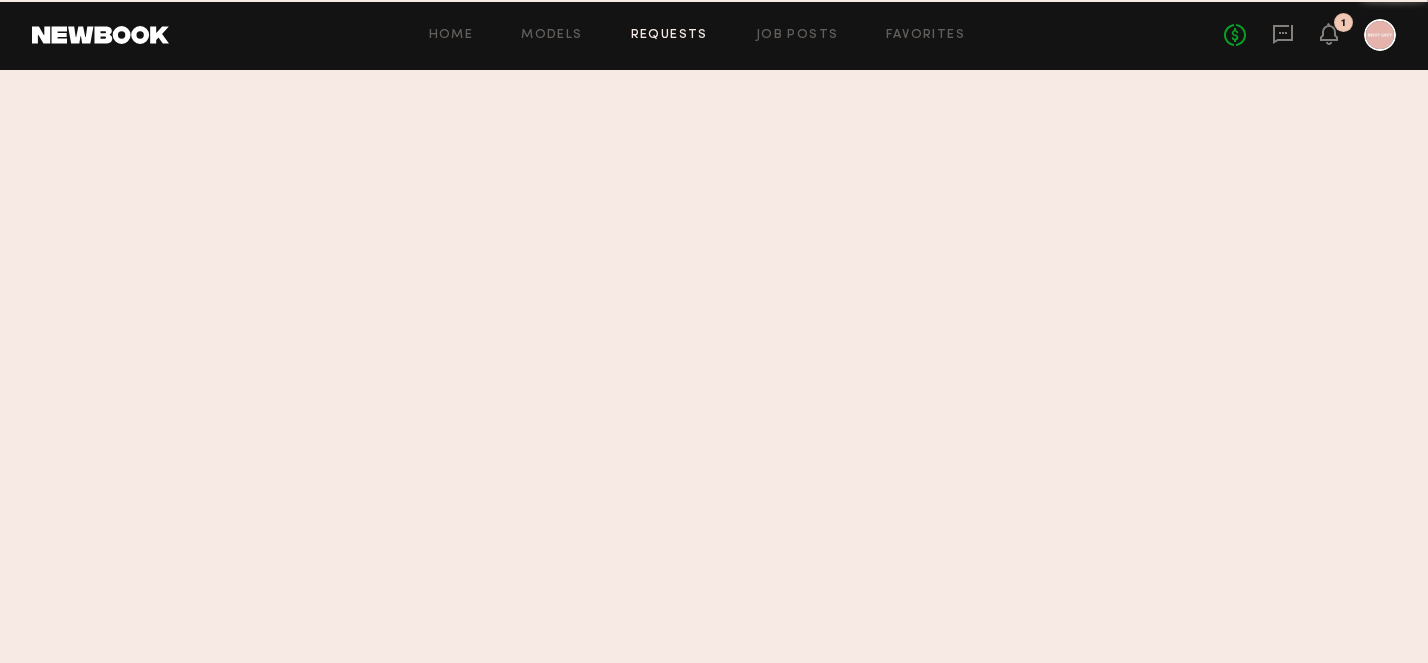scroll, scrollTop: 0, scrollLeft: 0, axis: both 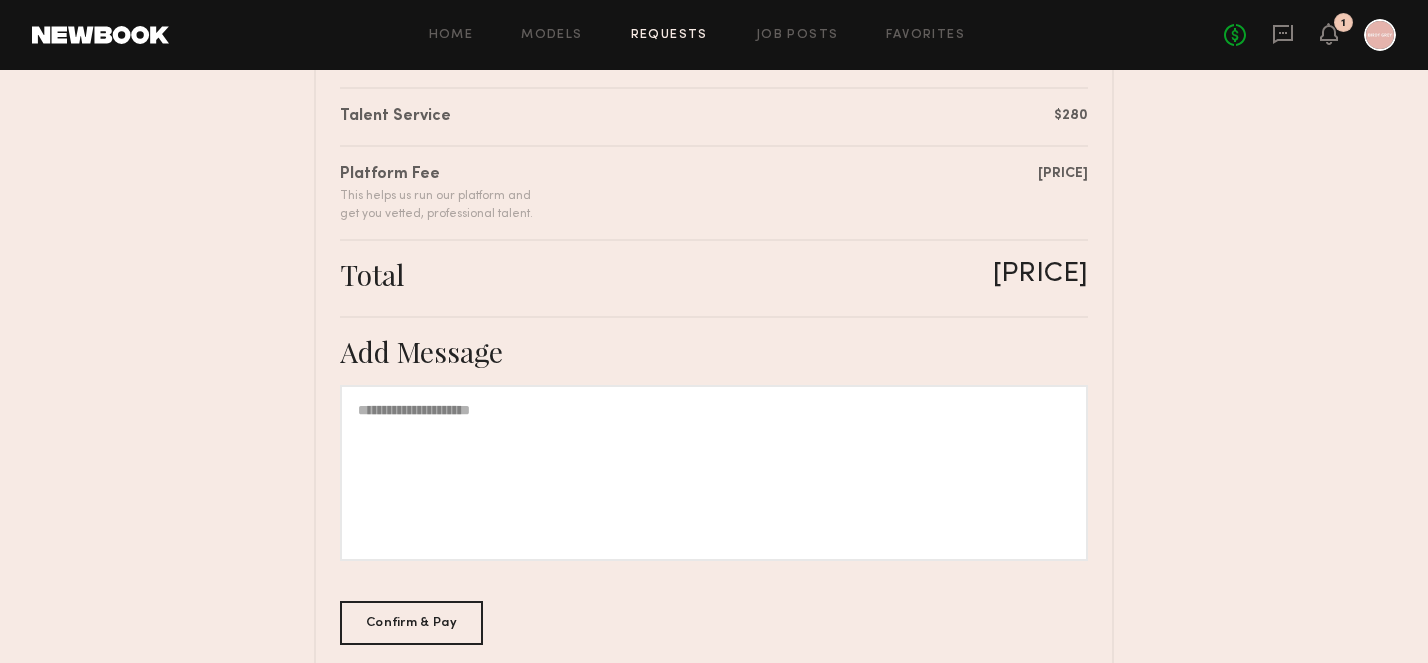 paste 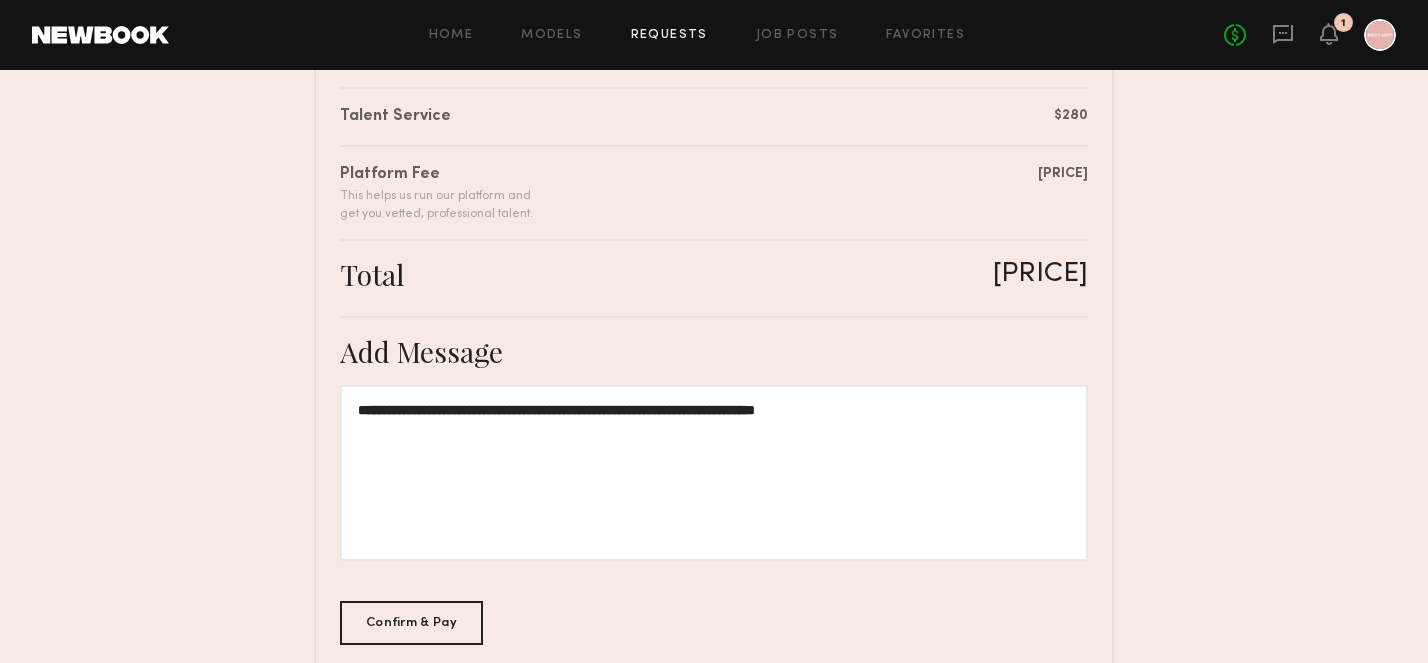 click on "**********" 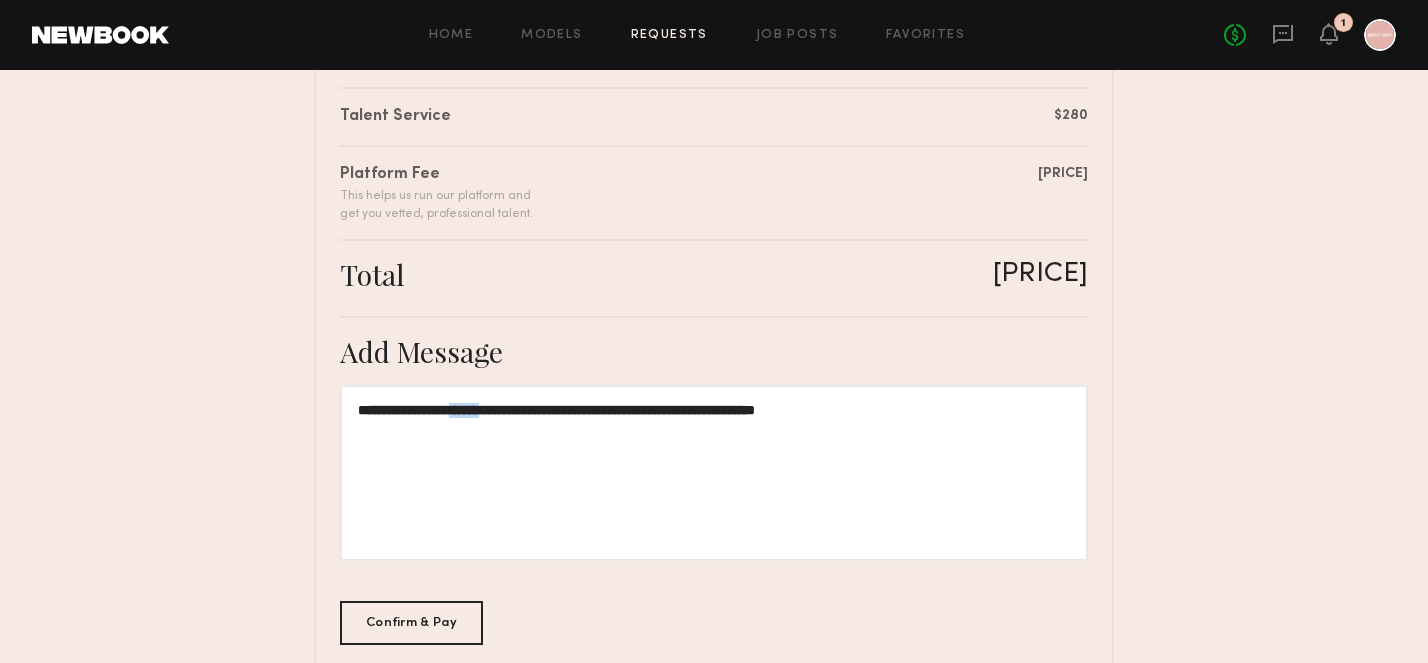 drag, startPoint x: 526, startPoint y: 409, endPoint x: 484, endPoint y: 411, distance: 42.047592 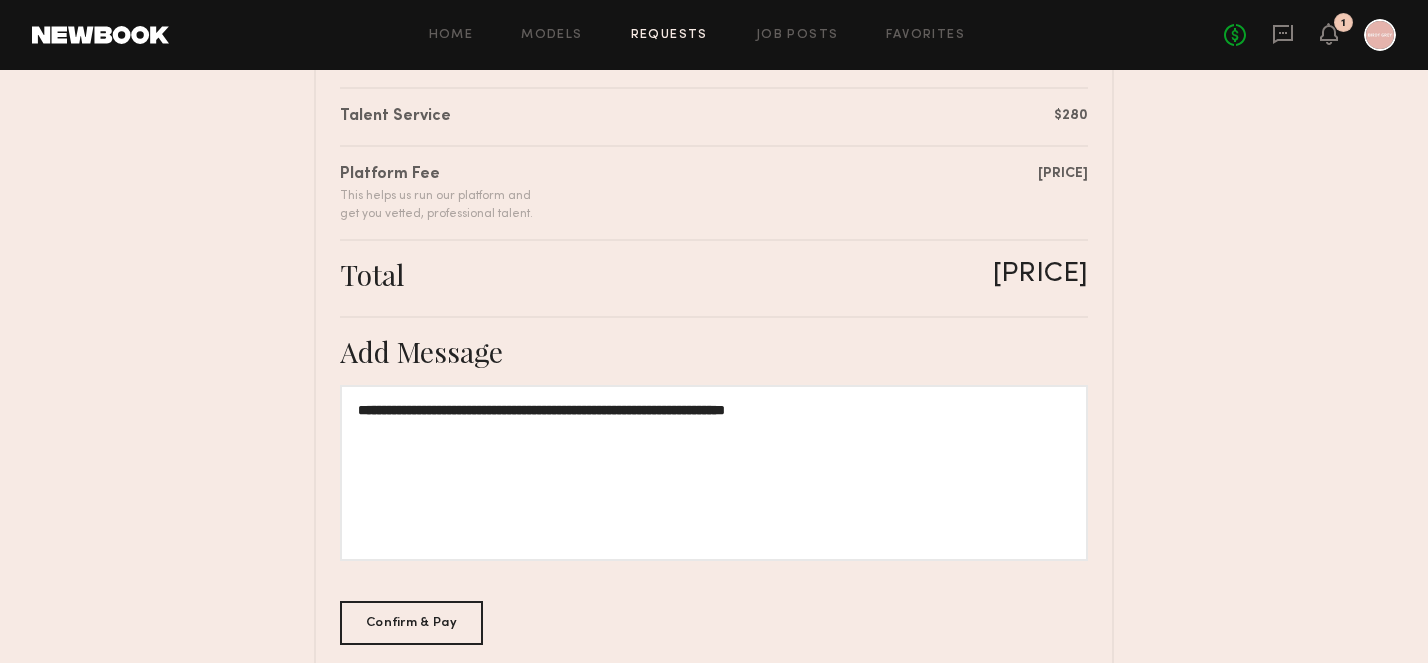 click on "**********" 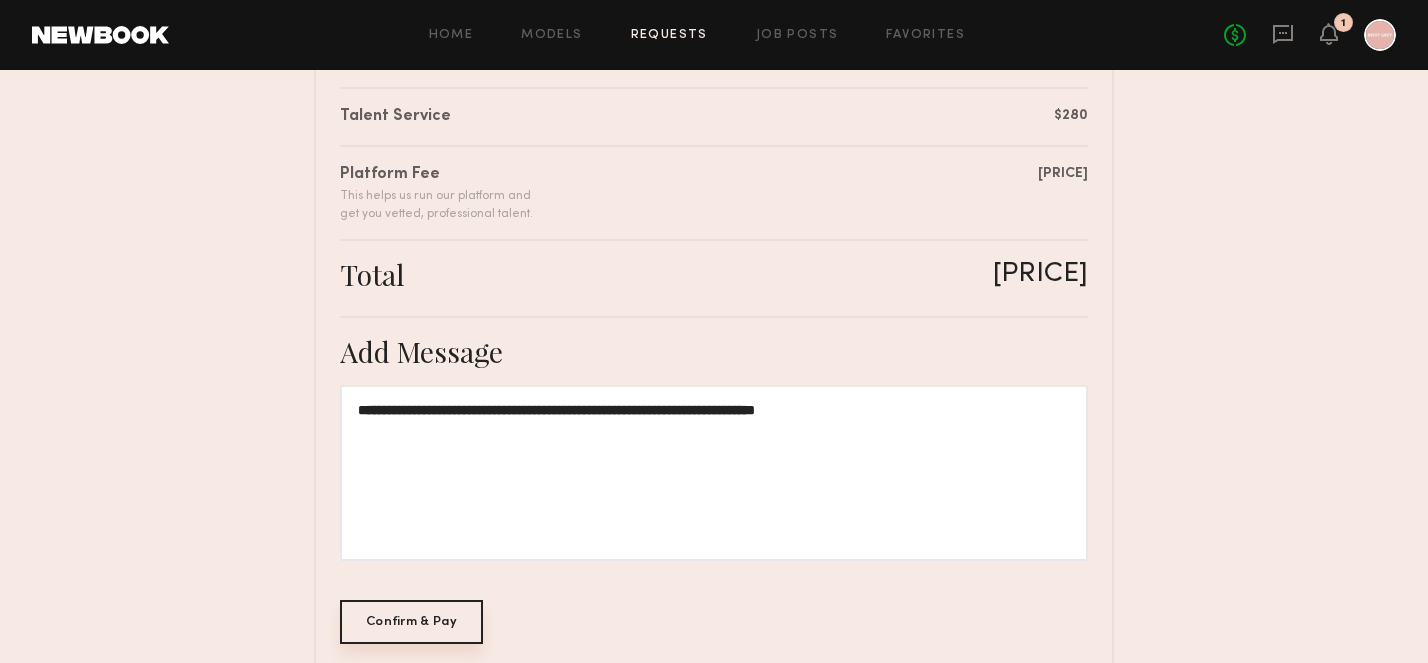 click on "Confirm & Pay" 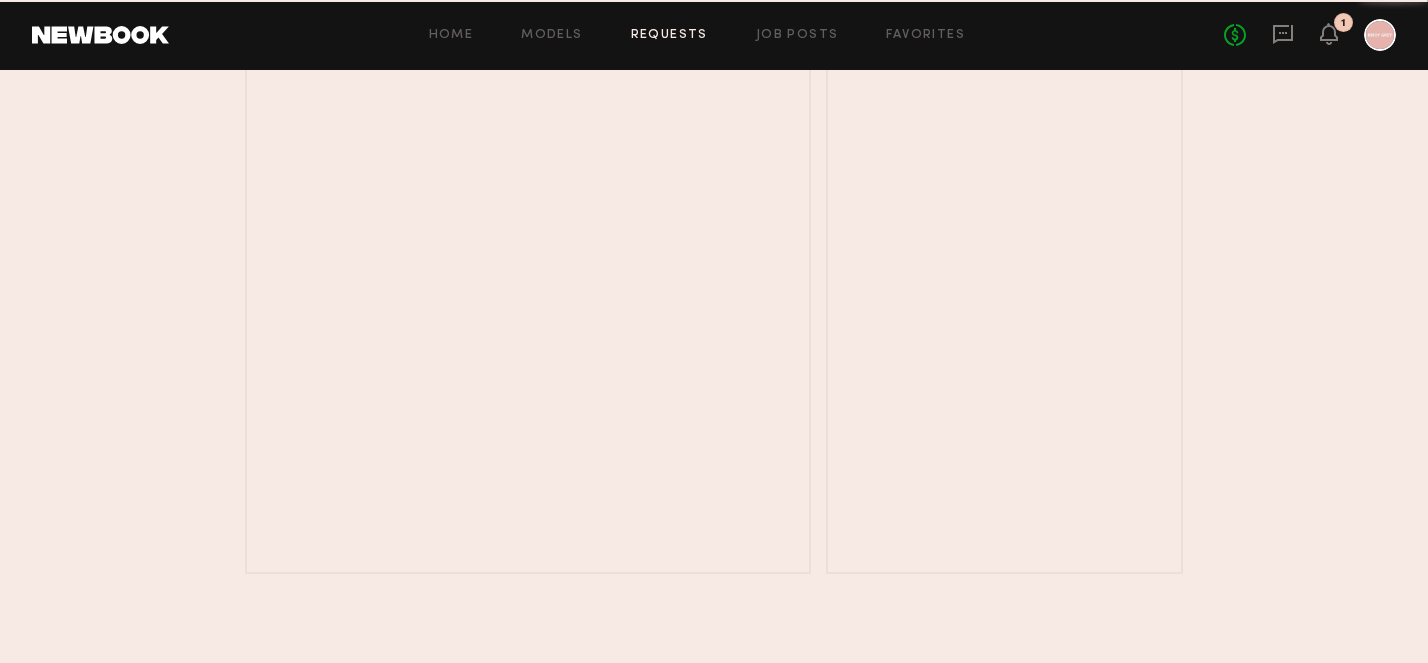 scroll, scrollTop: 0, scrollLeft: 0, axis: both 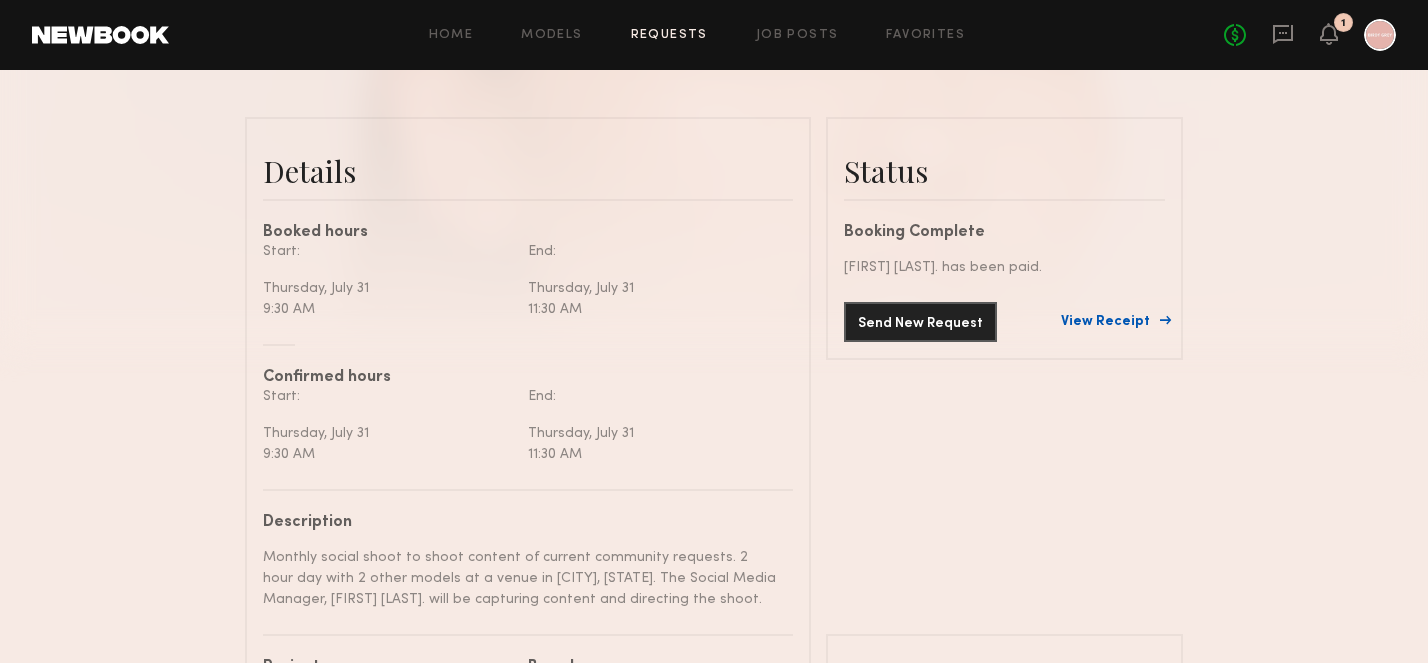 click on "View Receipt" 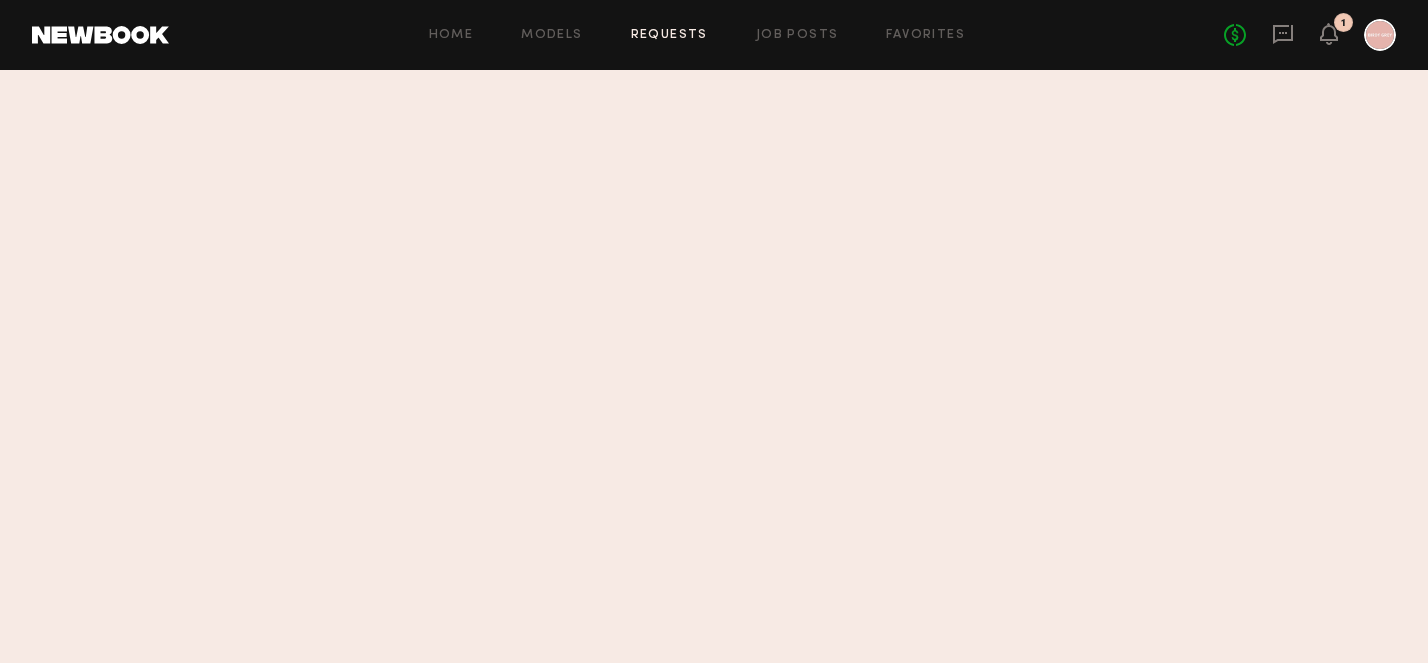 scroll, scrollTop: 0, scrollLeft: 0, axis: both 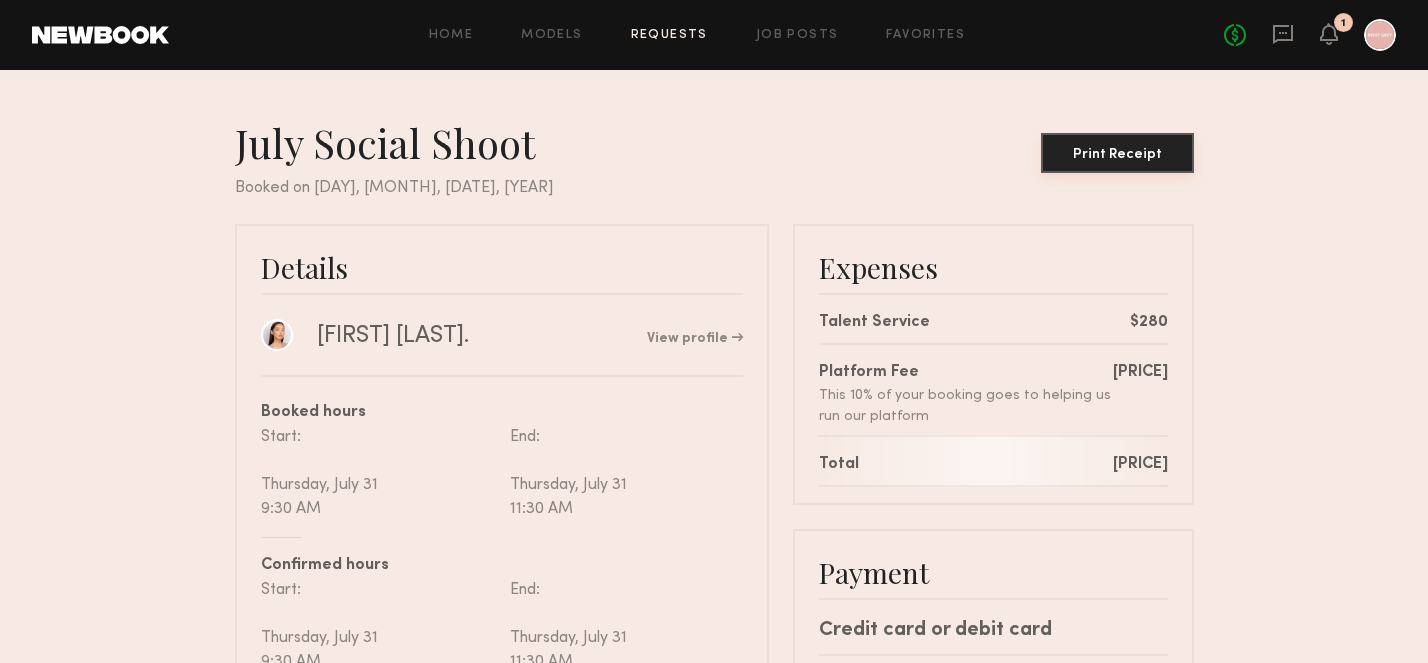 click on "Print Receipt" 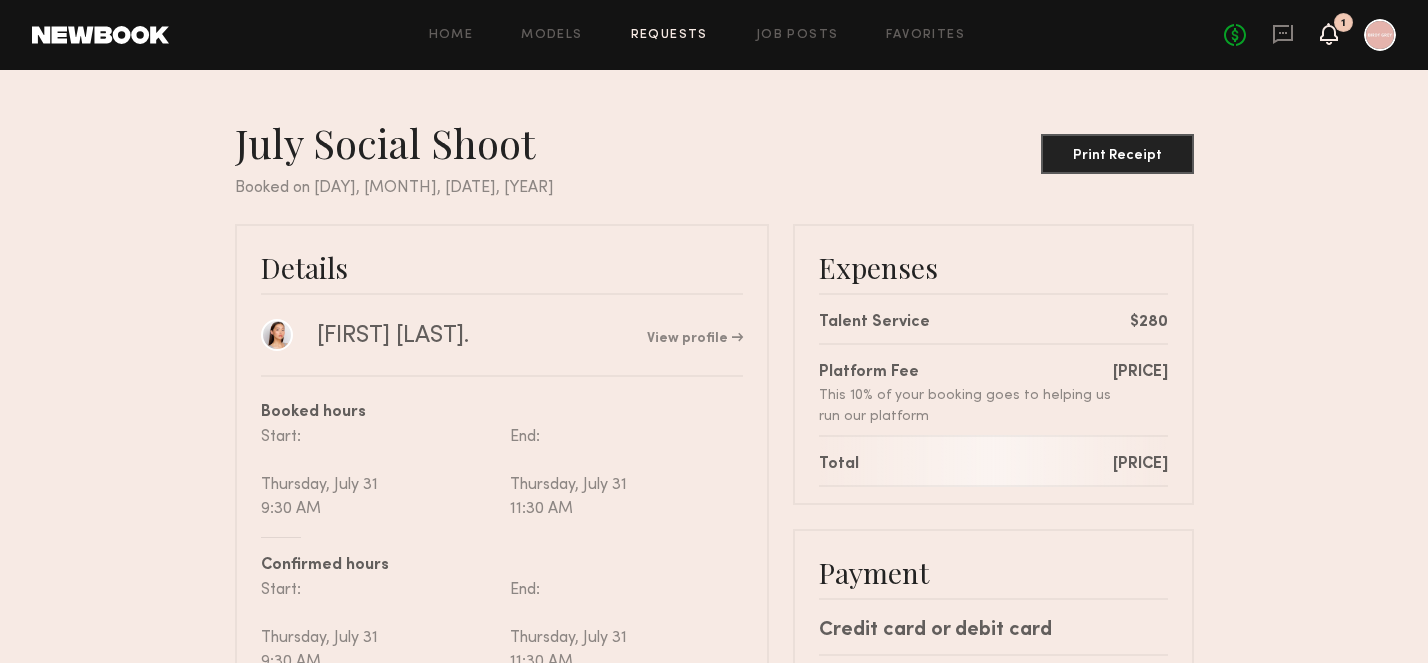 click 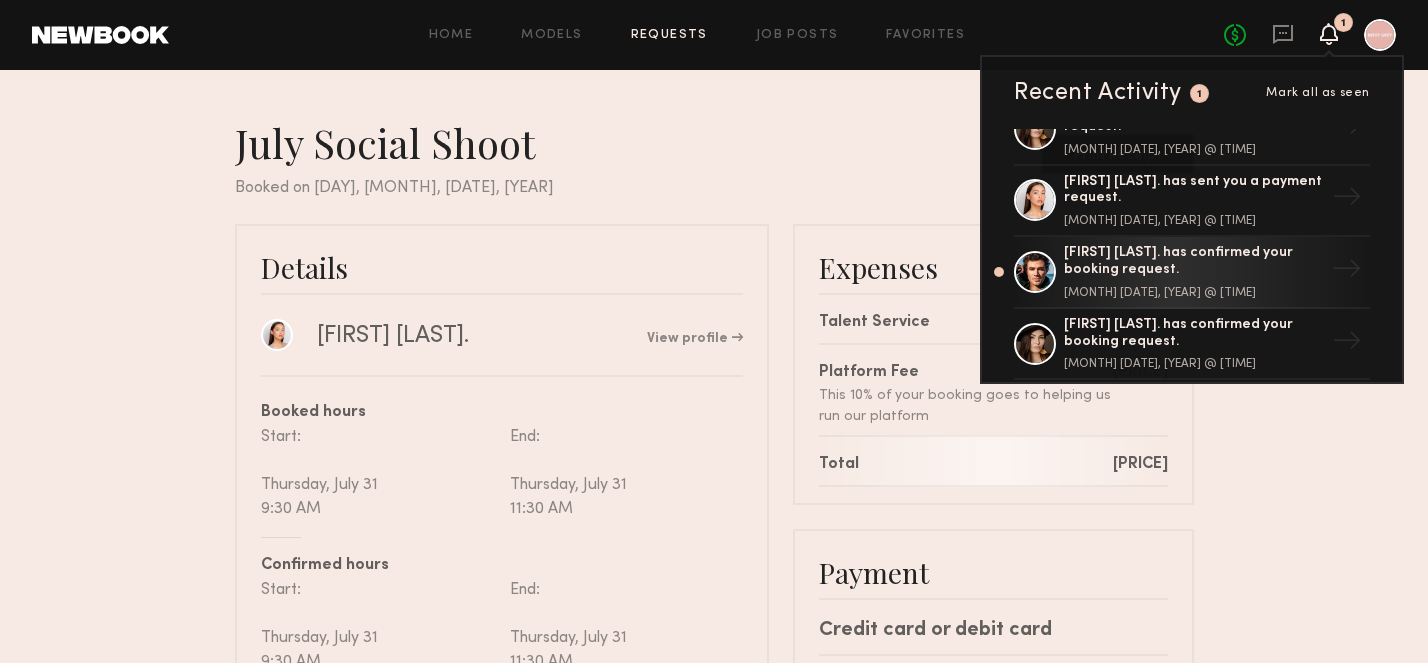 scroll, scrollTop: 38, scrollLeft: 0, axis: vertical 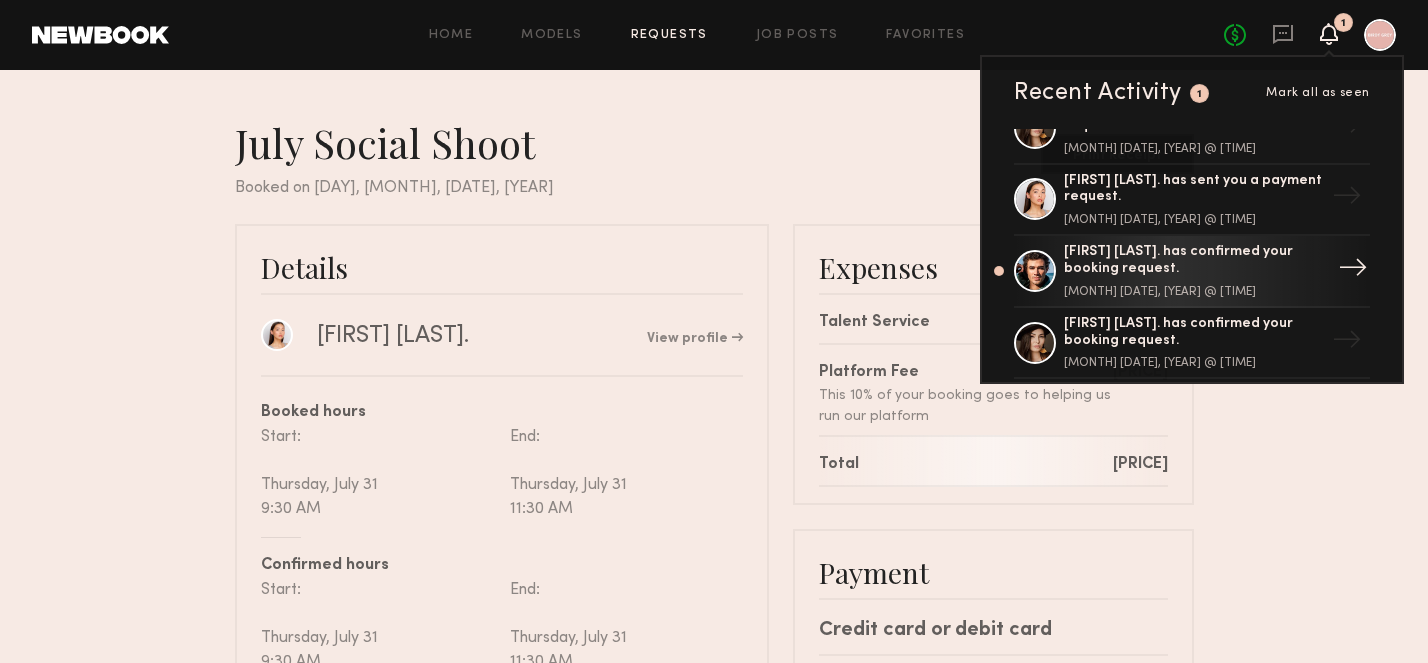 click on "[FIRST] [LAST]. has confirmed your booking request." 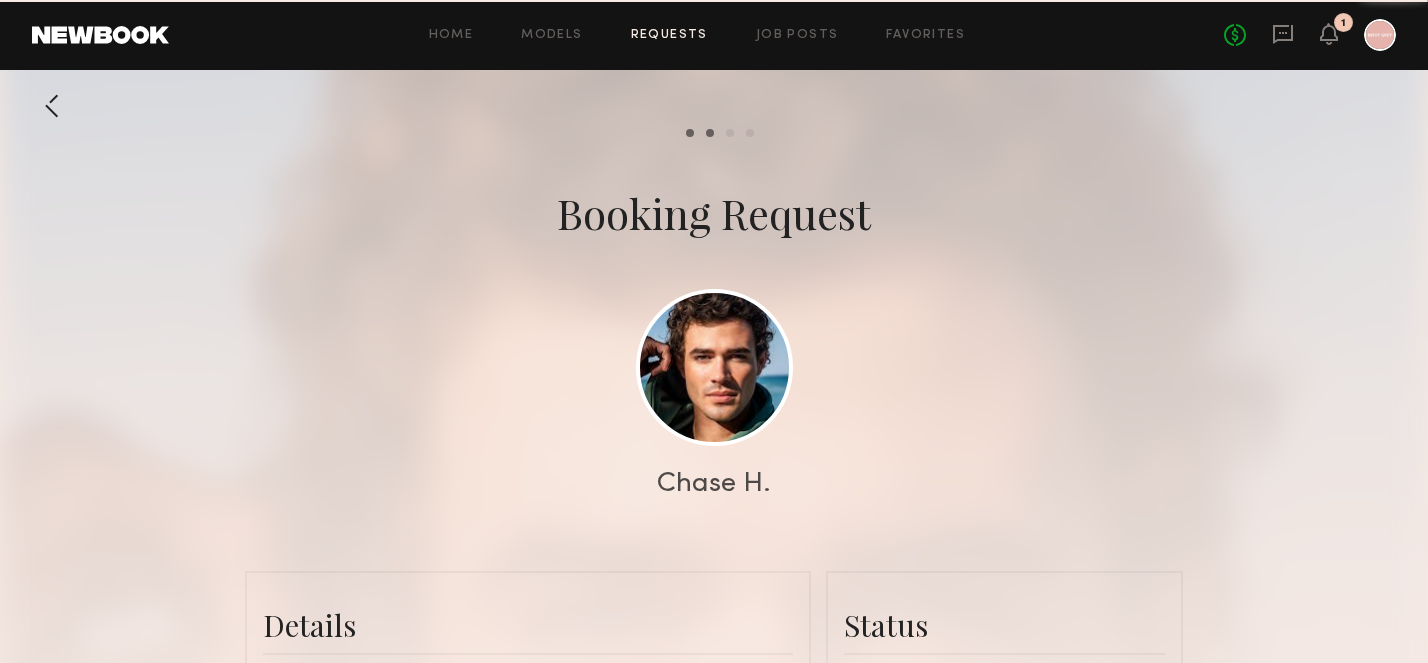 scroll, scrollTop: 2450, scrollLeft: 0, axis: vertical 